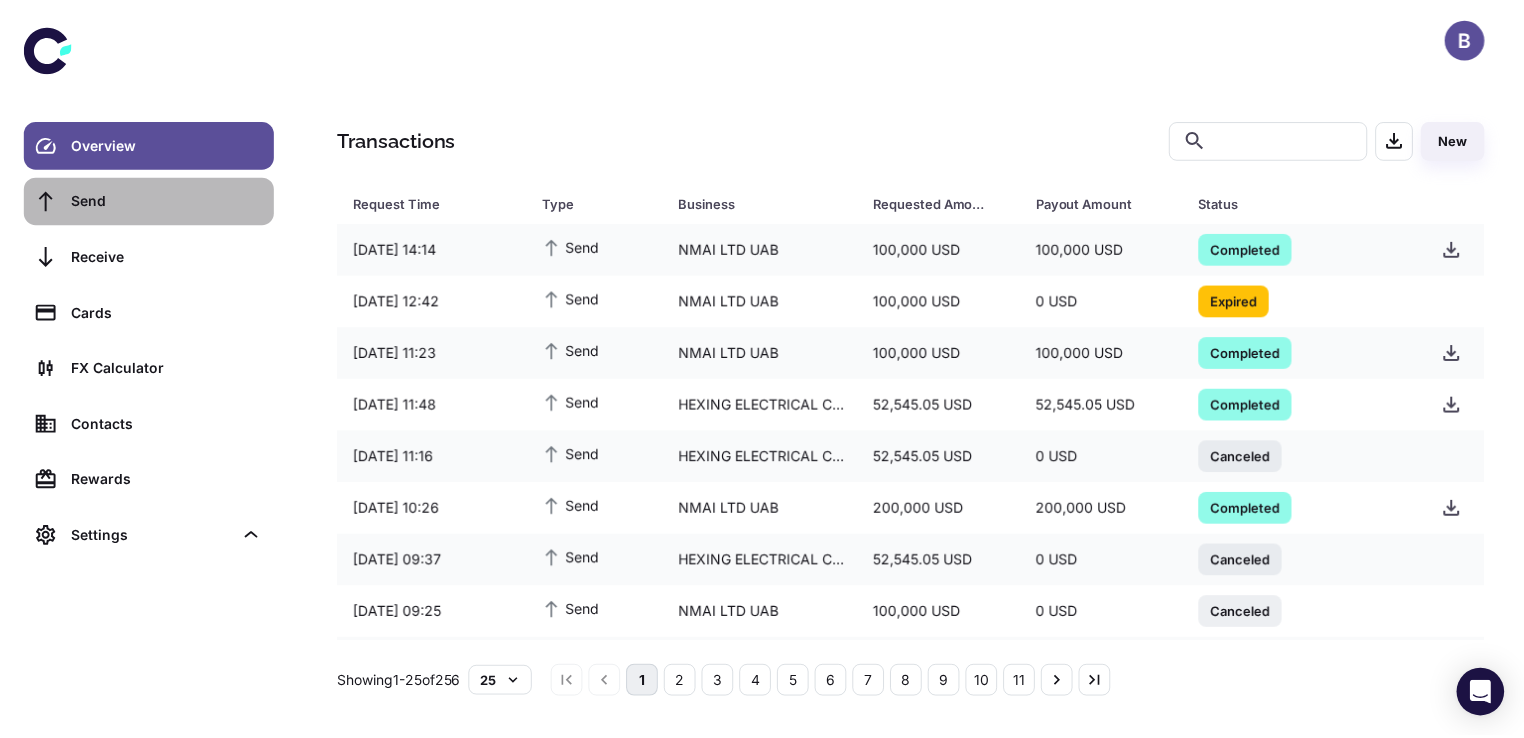 scroll, scrollTop: 0, scrollLeft: 0, axis: both 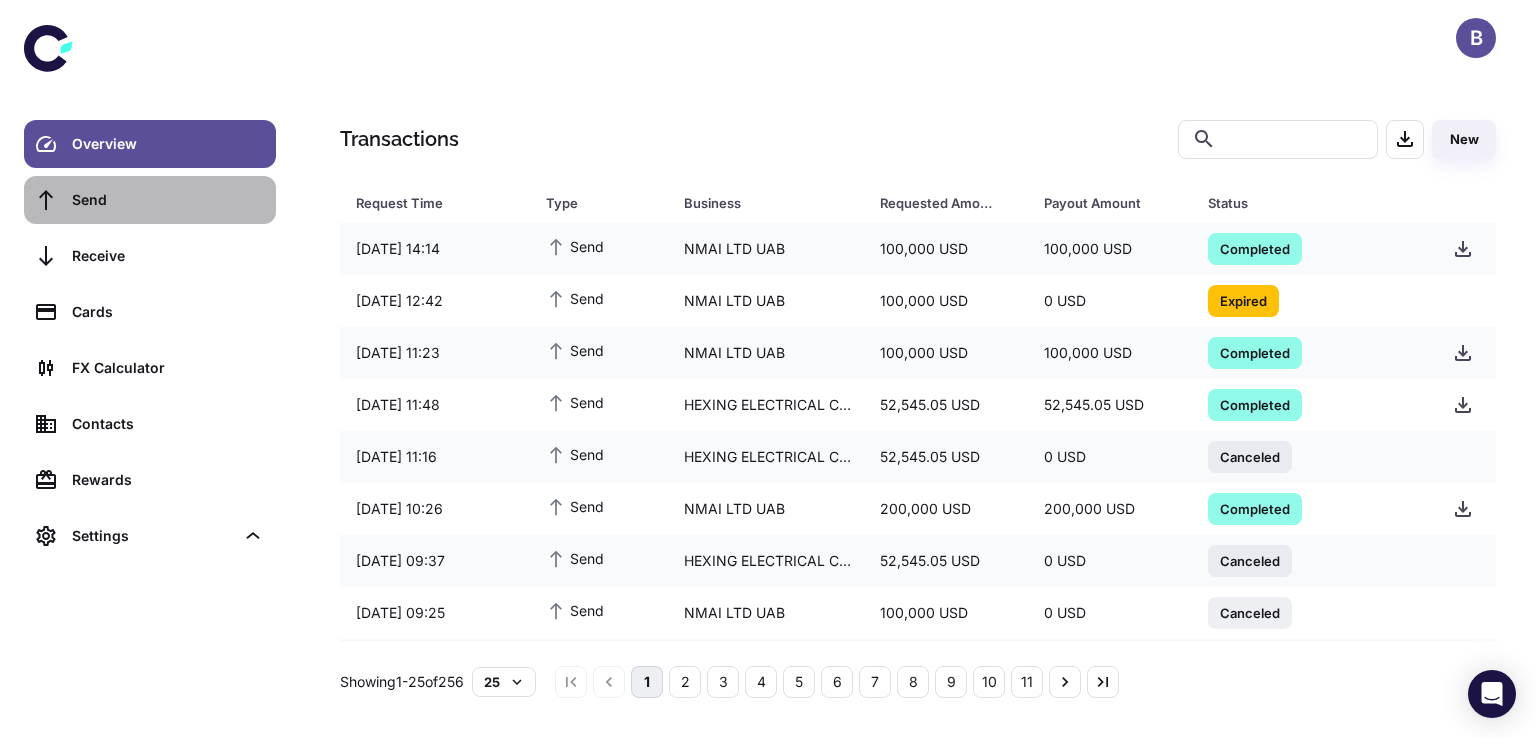 click on "Send" at bounding box center (168, 200) 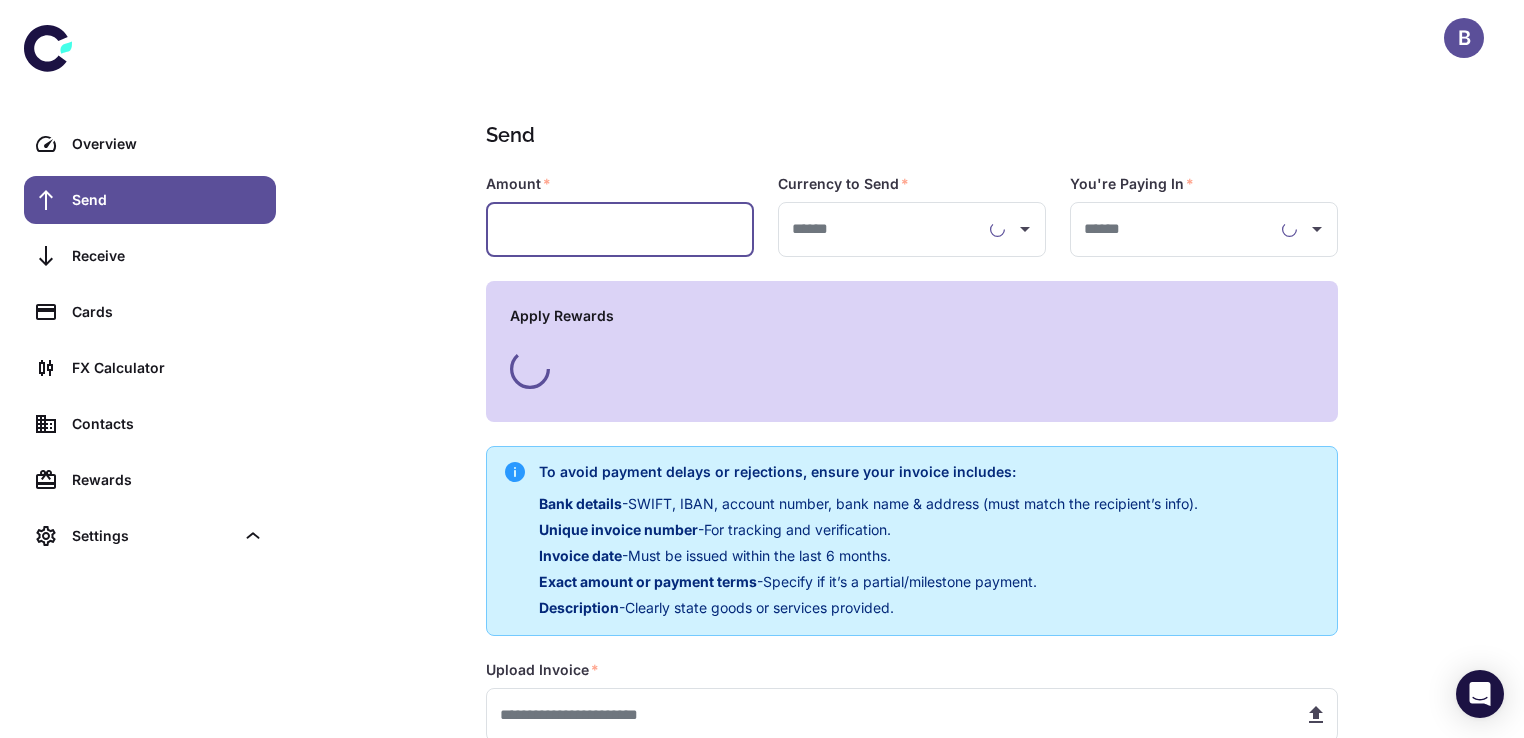 click at bounding box center (620, 229) 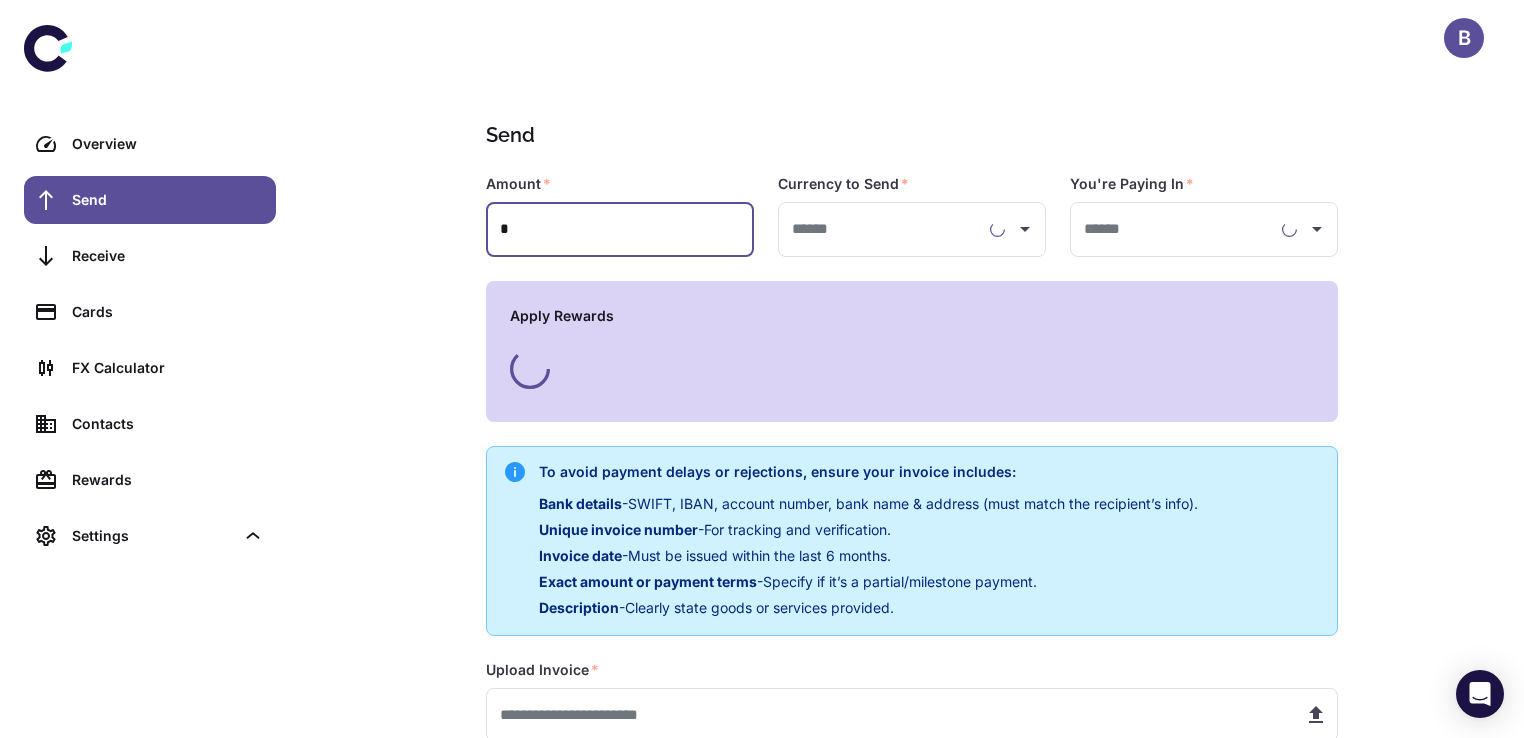 type on "**********" 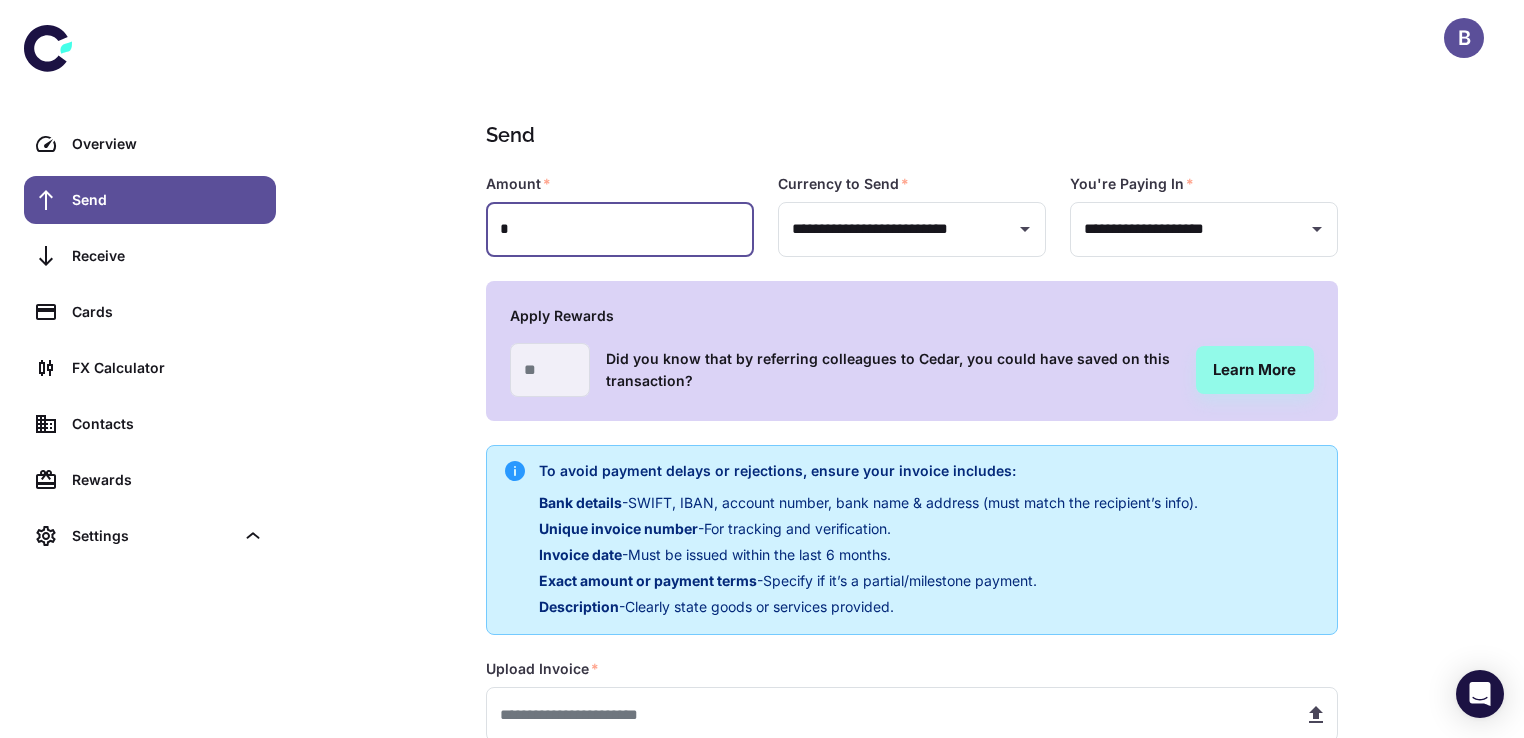 type on "**********" 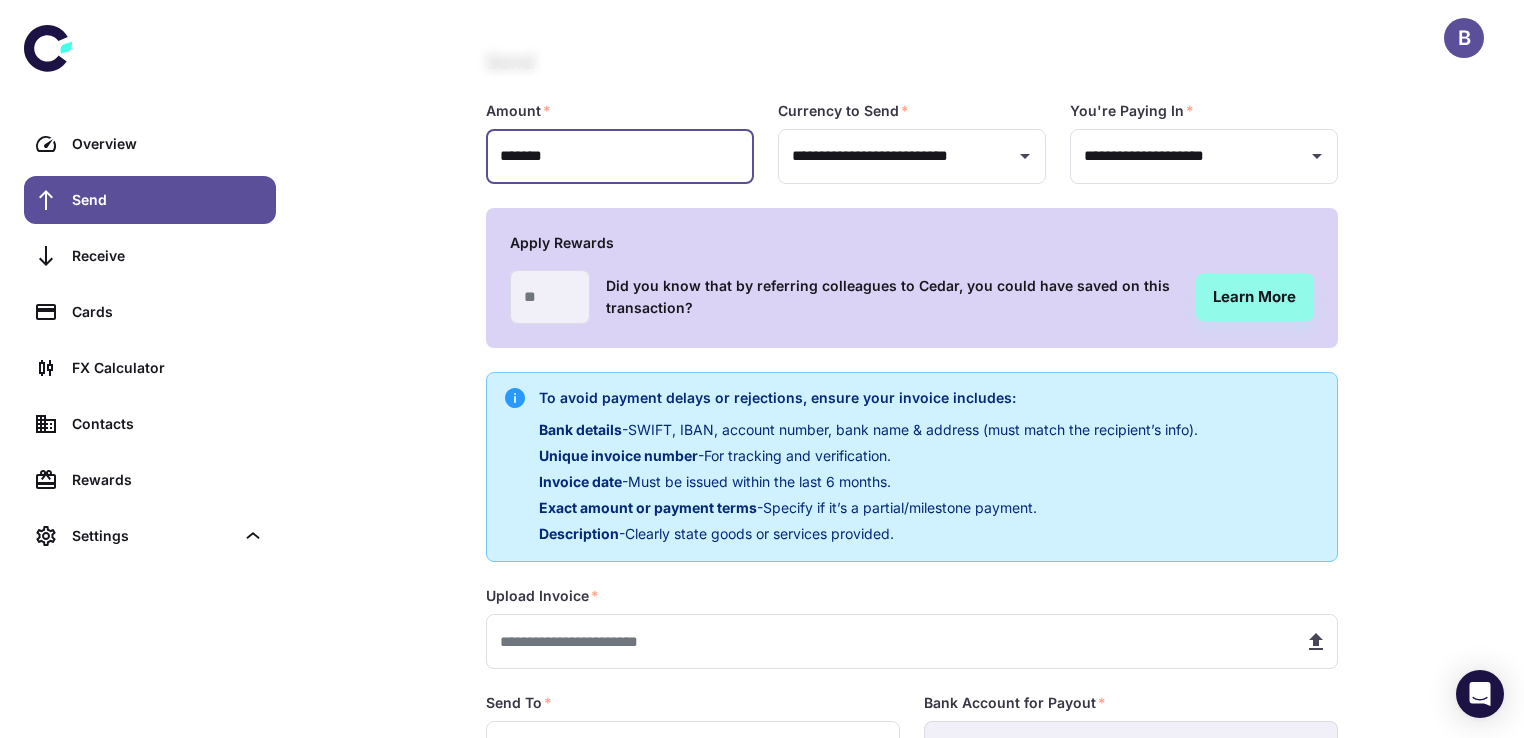 scroll, scrollTop: 329, scrollLeft: 0, axis: vertical 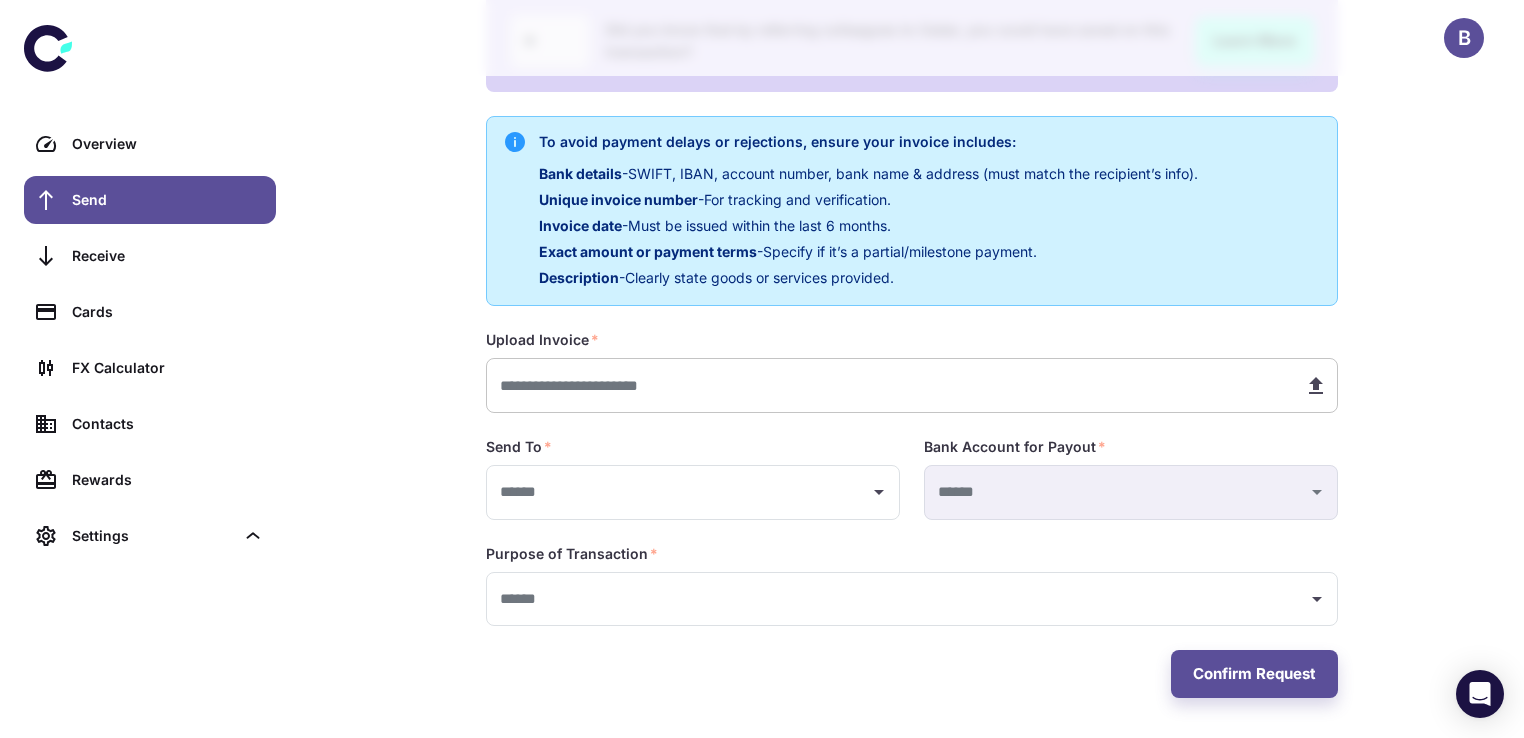 type on "*******" 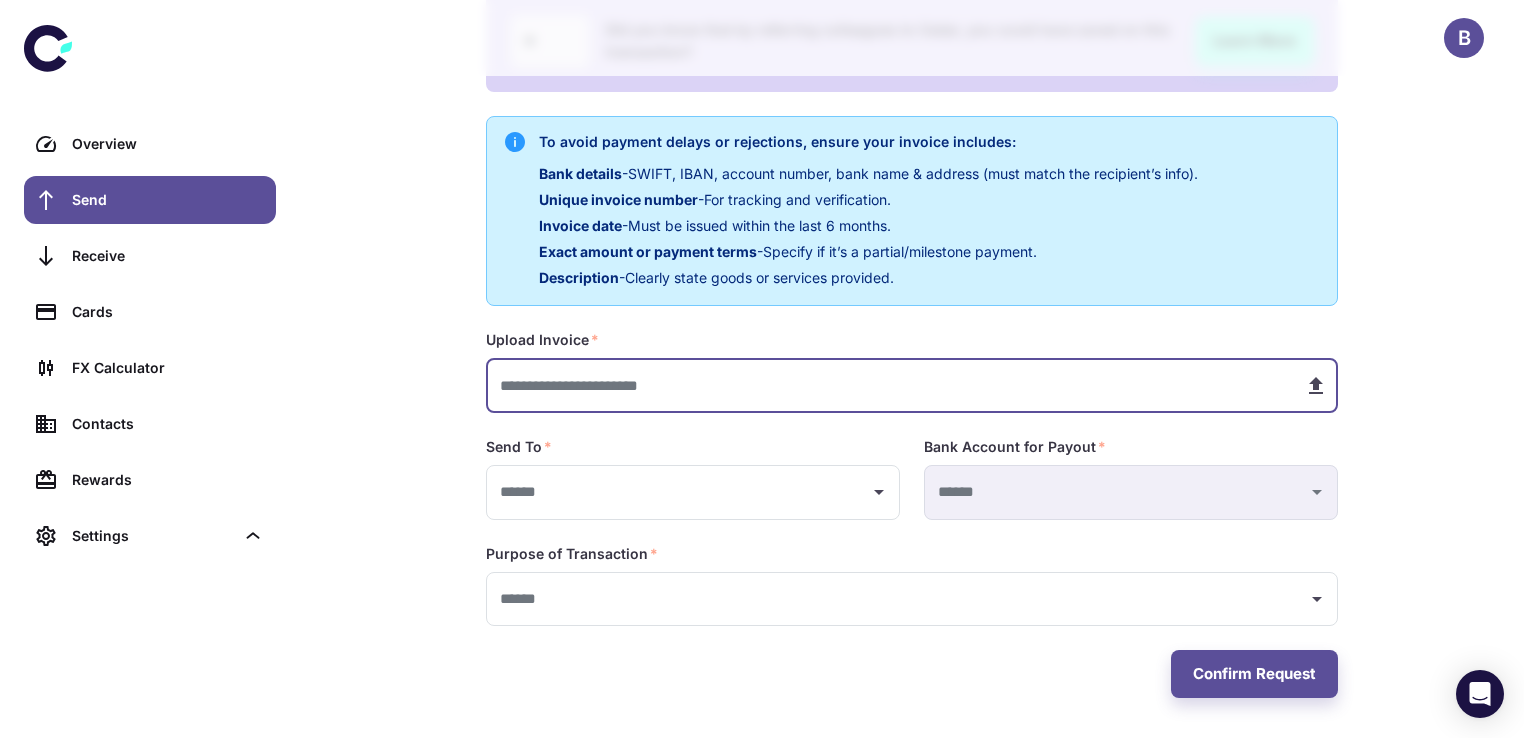 click at bounding box center (887, 385) 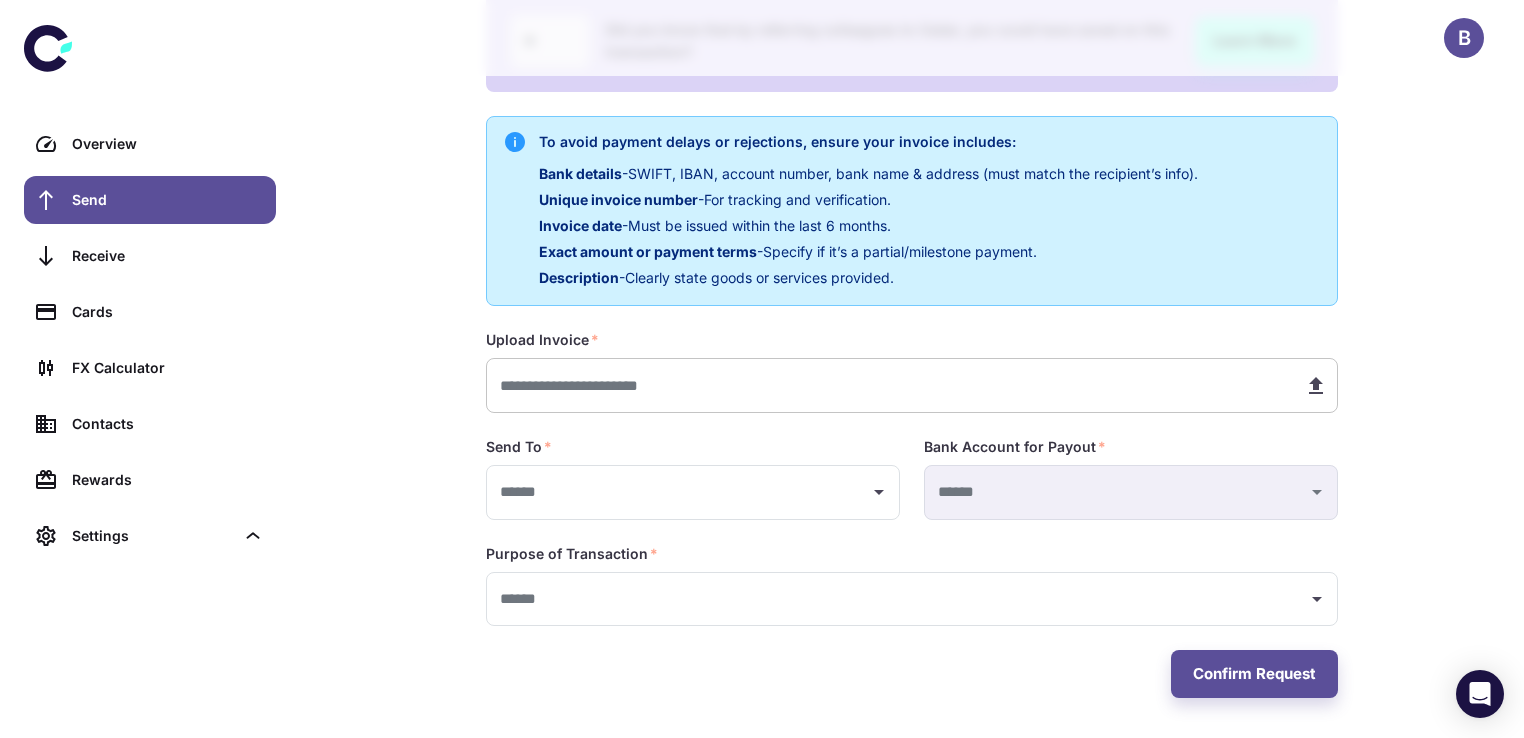 type on "**********" 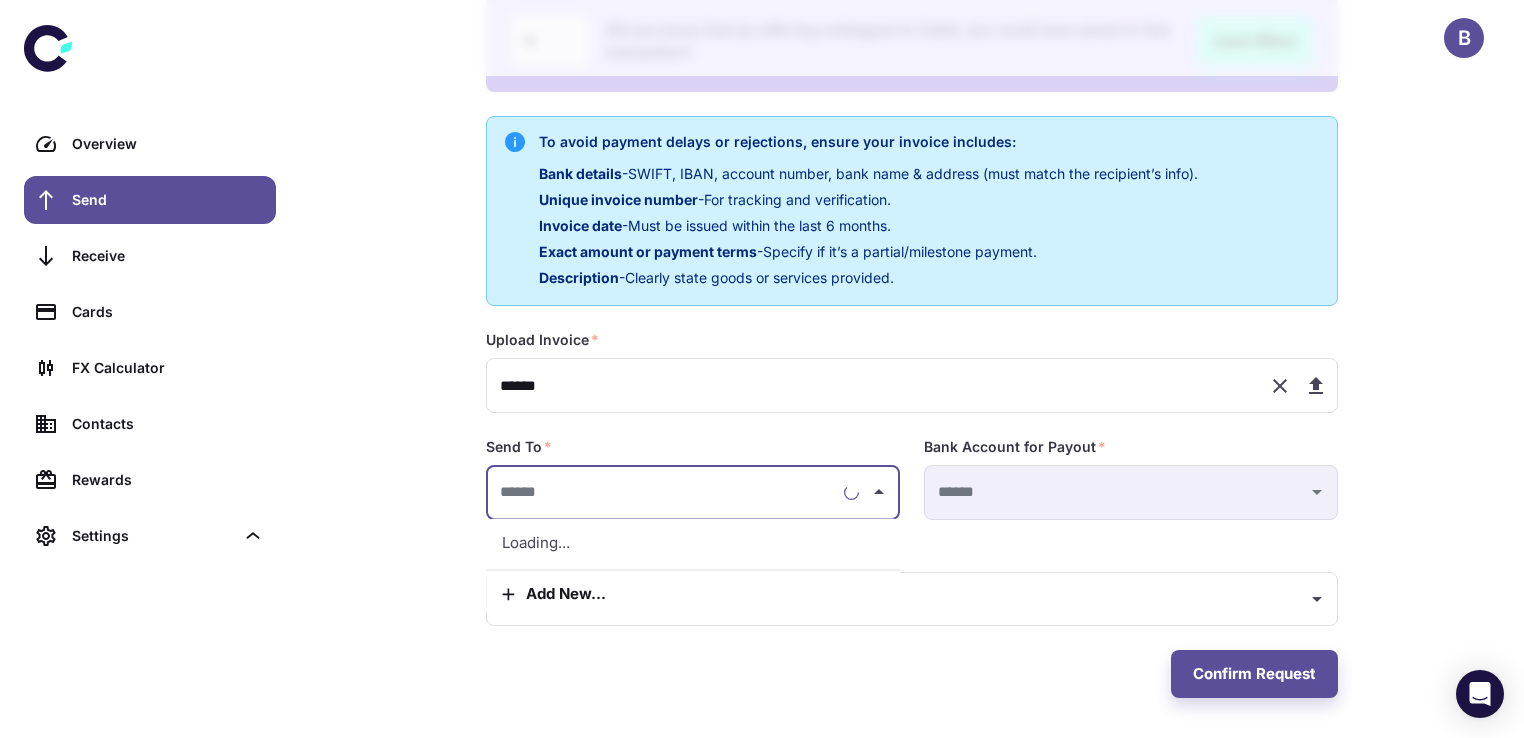 click at bounding box center [665, 492] 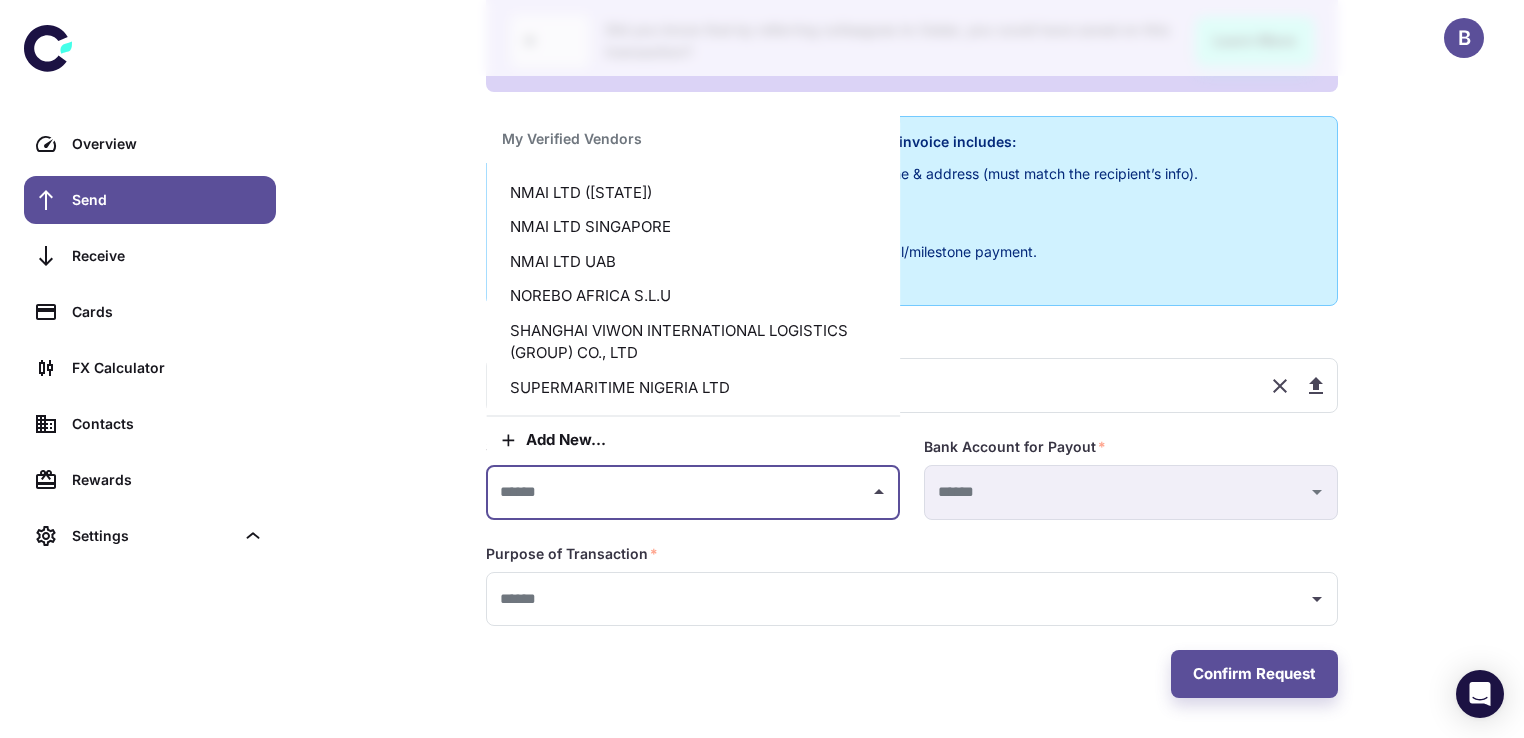 scroll, scrollTop: 304, scrollLeft: 0, axis: vertical 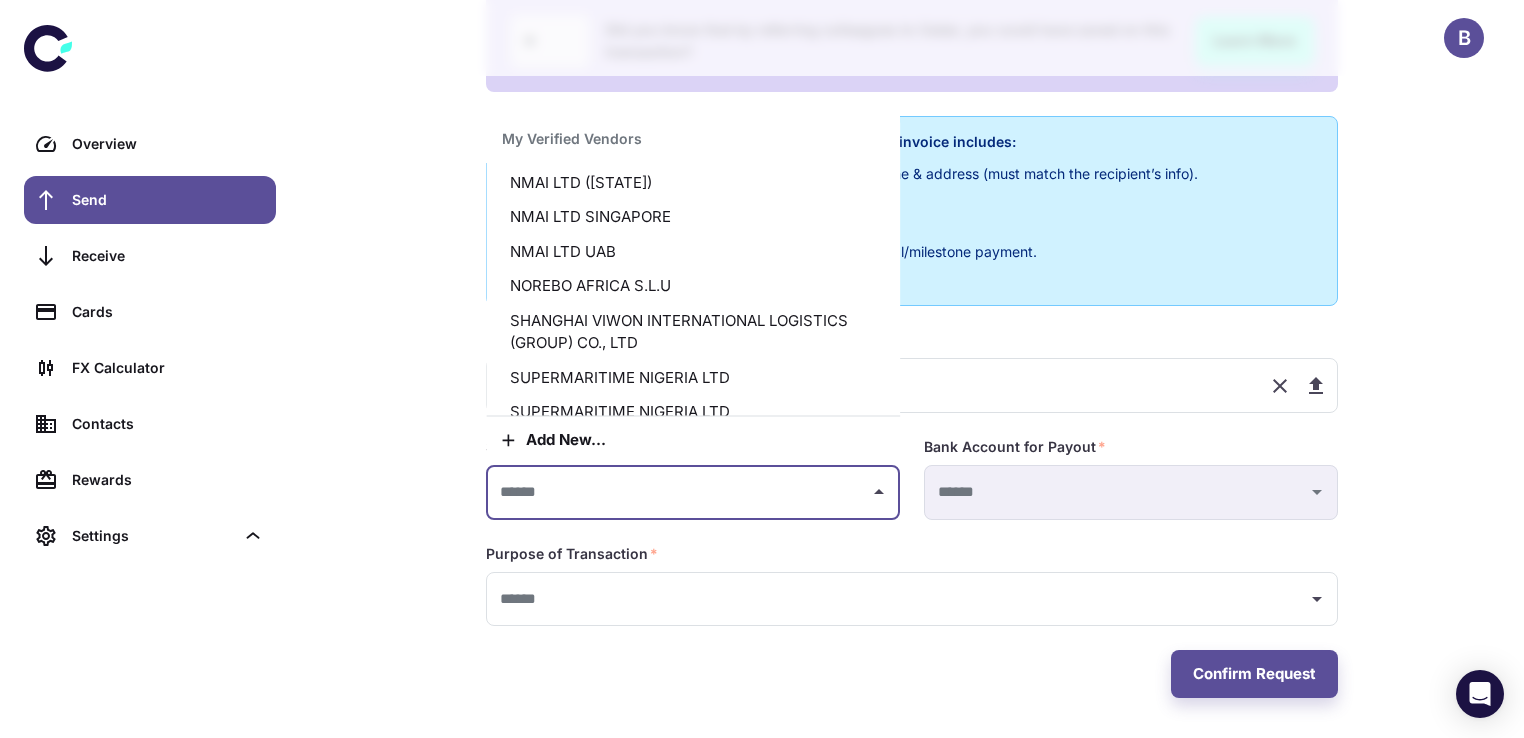 click on "NMAI LTD UAB" at bounding box center [693, 252] 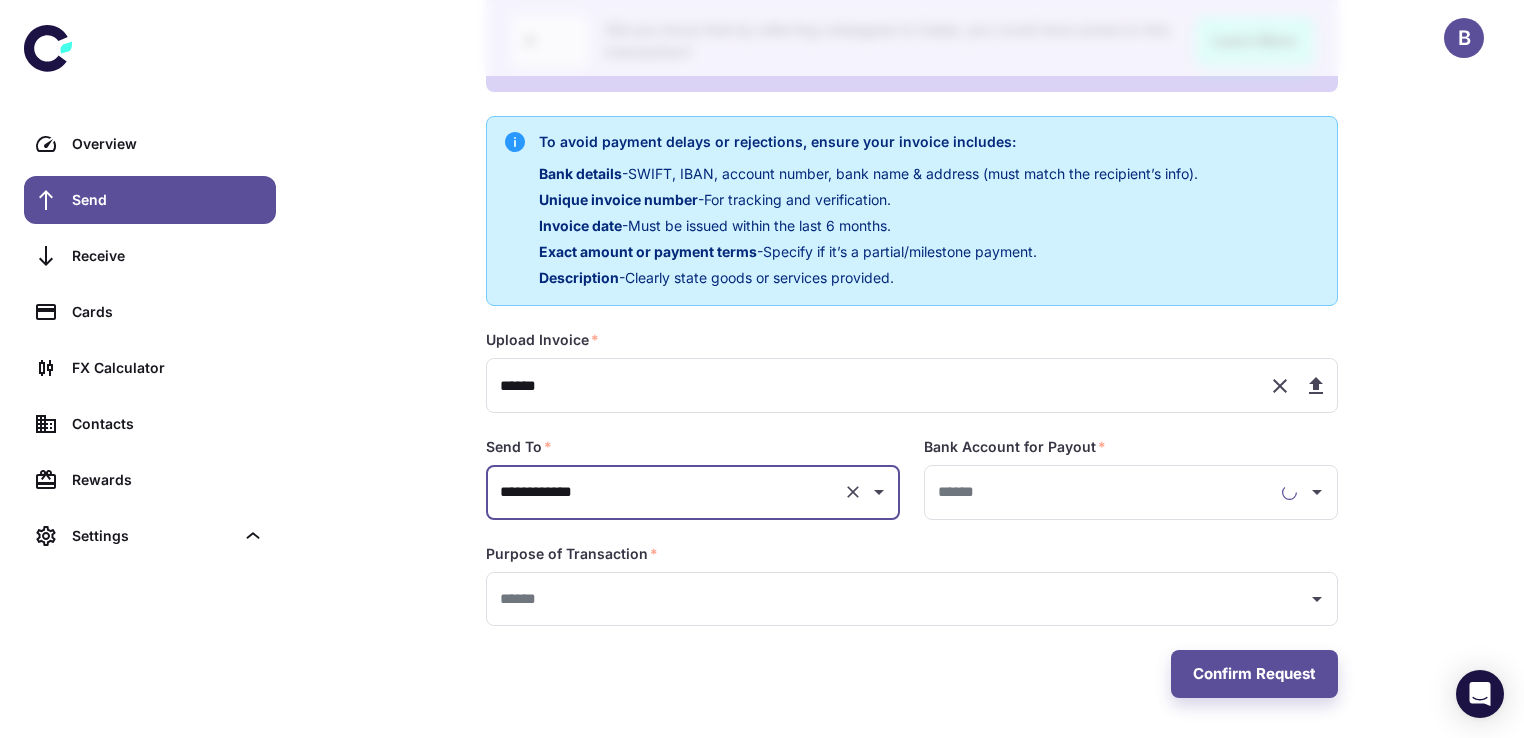 type on "**********" 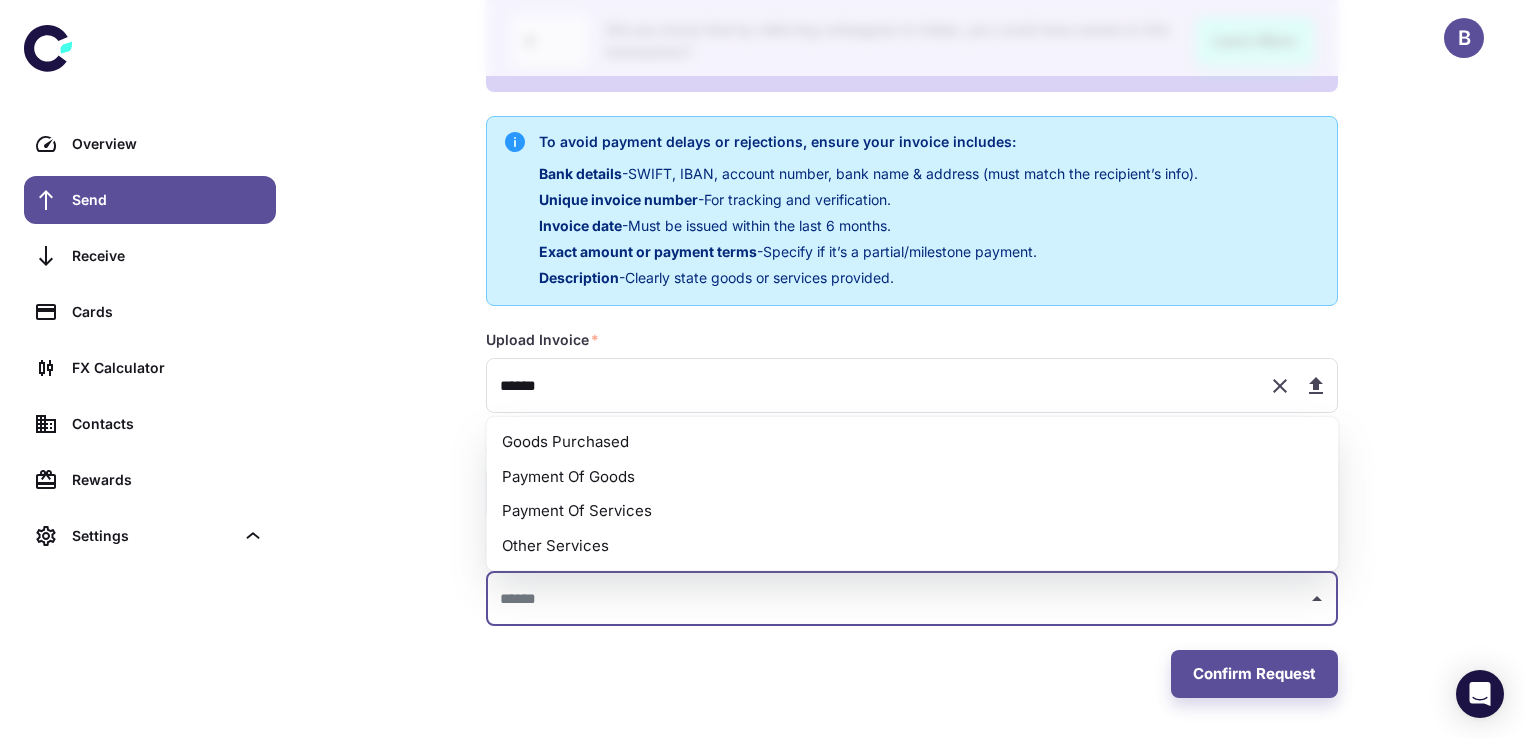 click at bounding box center (897, 599) 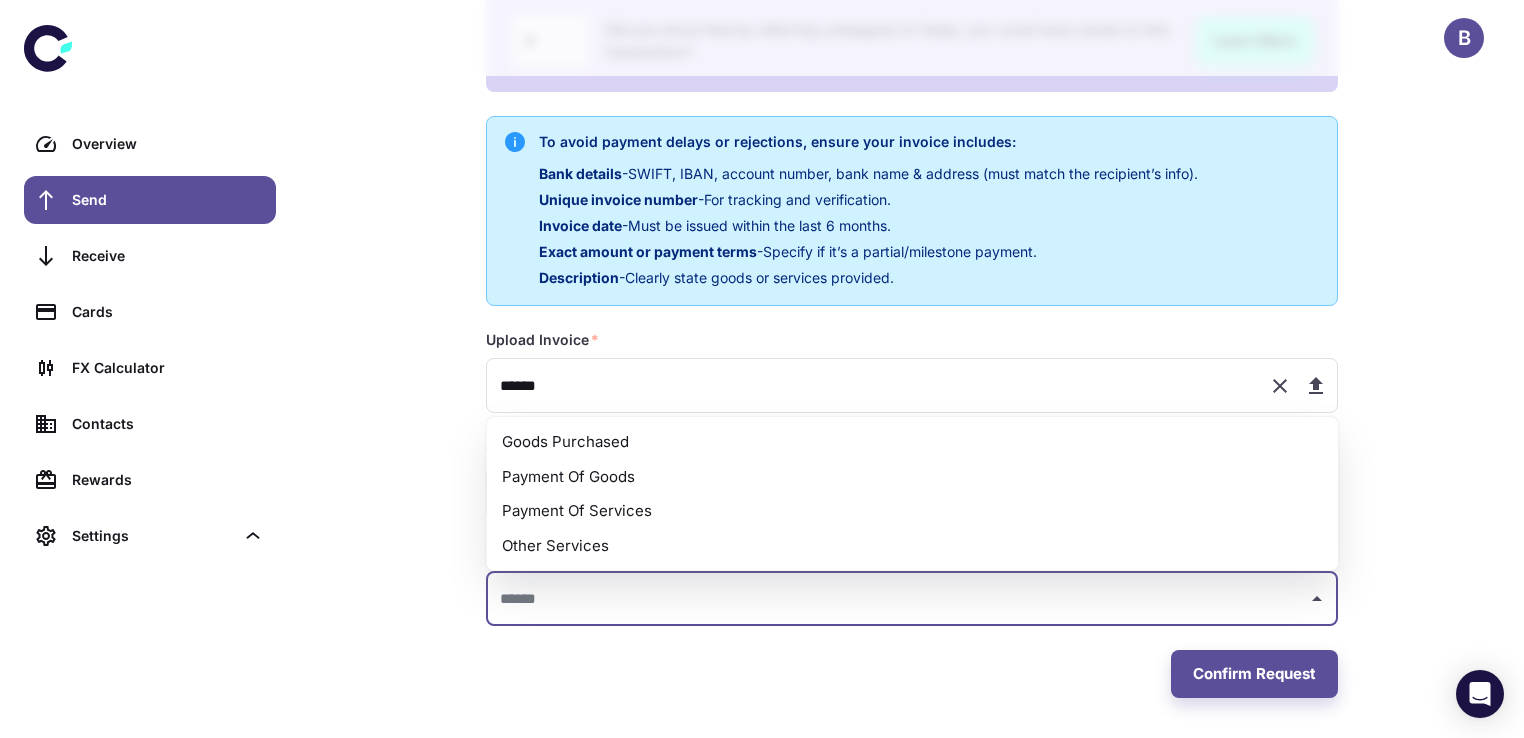 click on "Payment Of Goods" at bounding box center [912, 476] 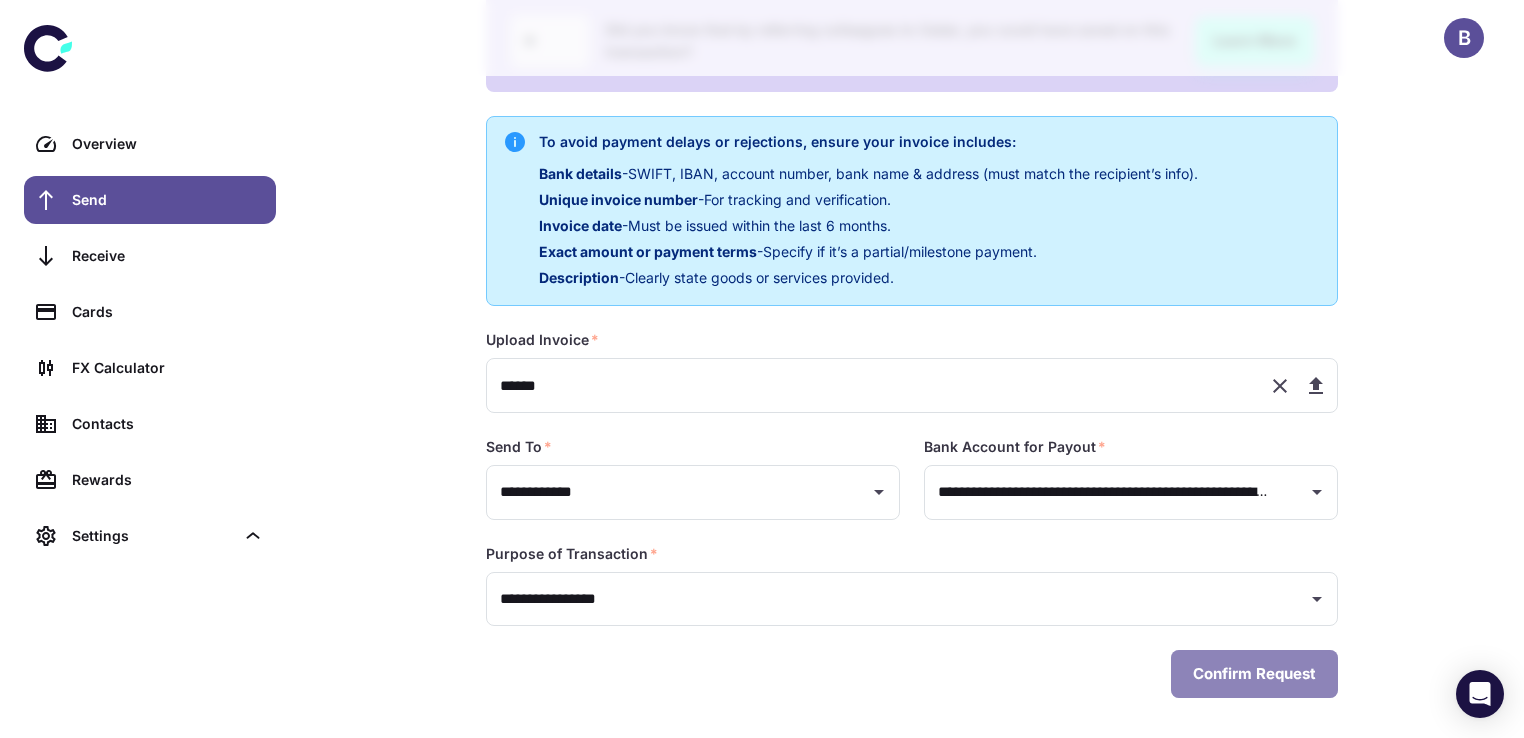 click on "Confirm Request" at bounding box center [1254, 674] 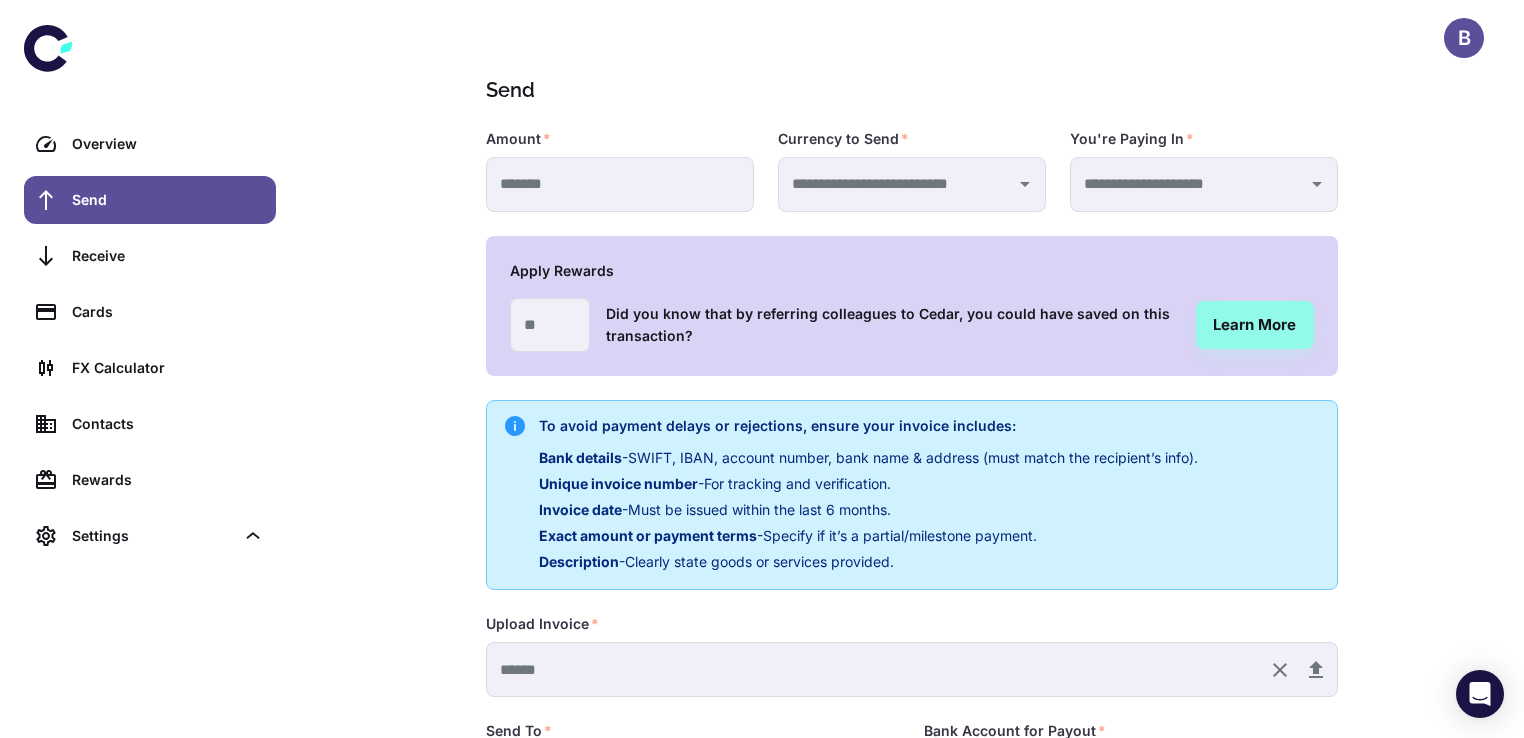 scroll, scrollTop: 41, scrollLeft: 0, axis: vertical 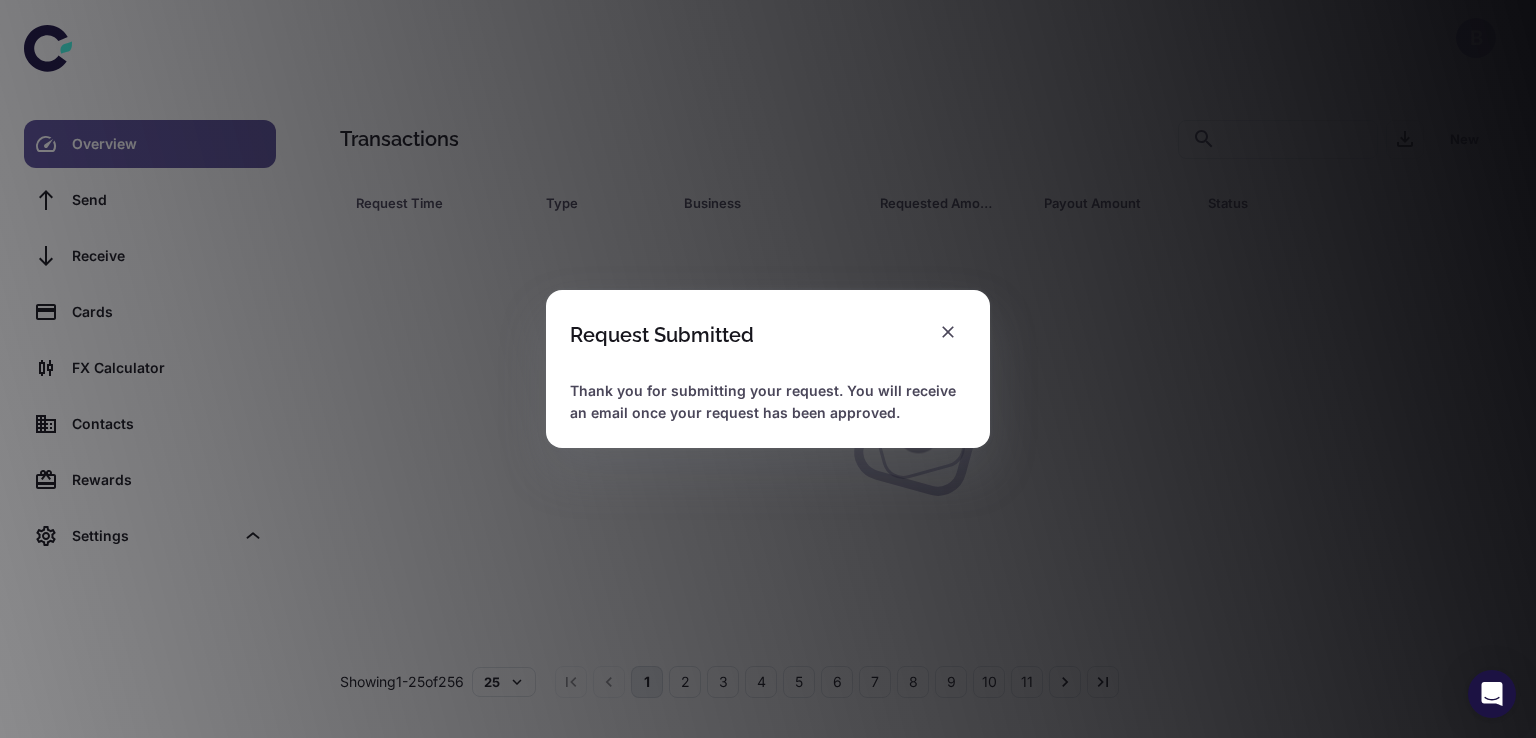 drag, startPoint x: 1535, startPoint y: 490, endPoint x: 1535, endPoint y: 289, distance: 201 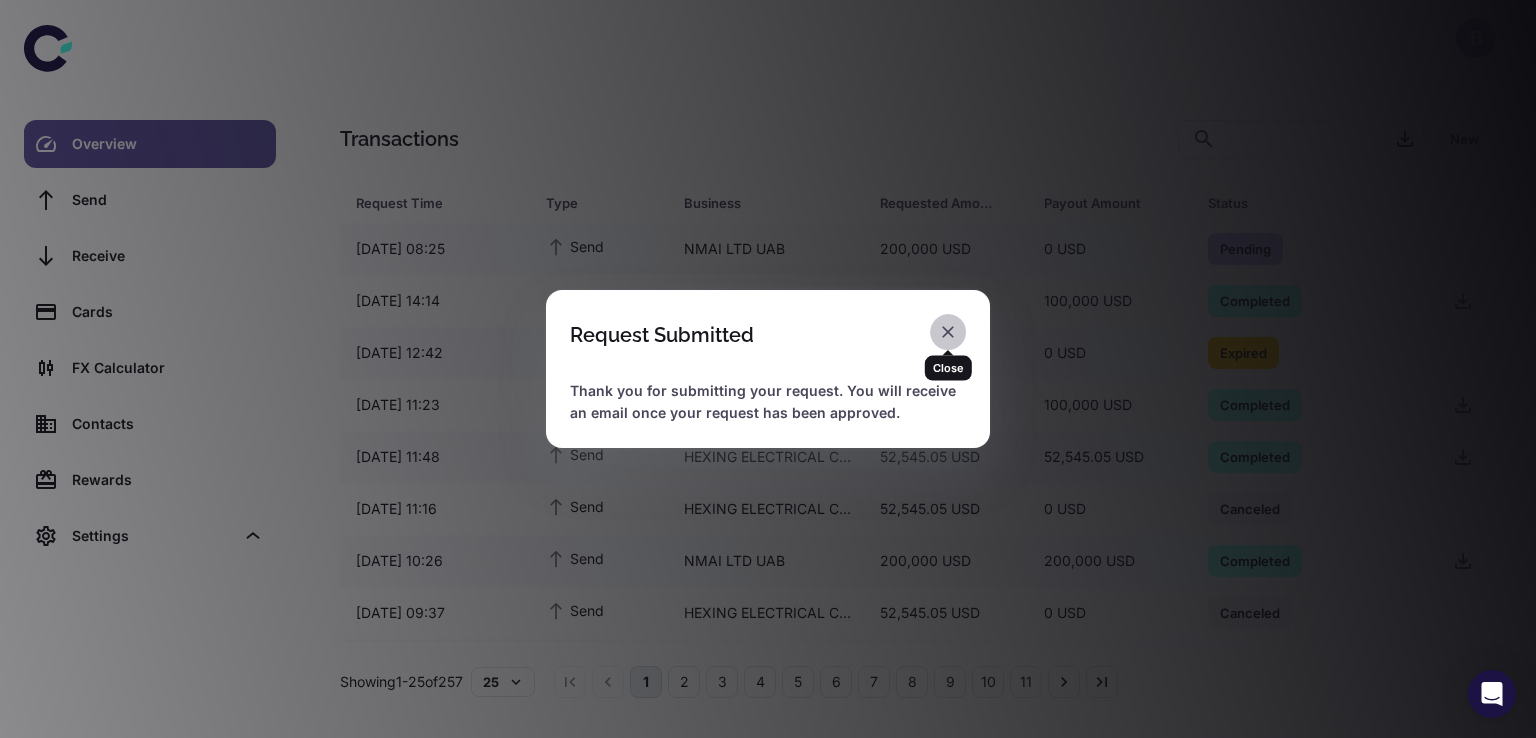 click 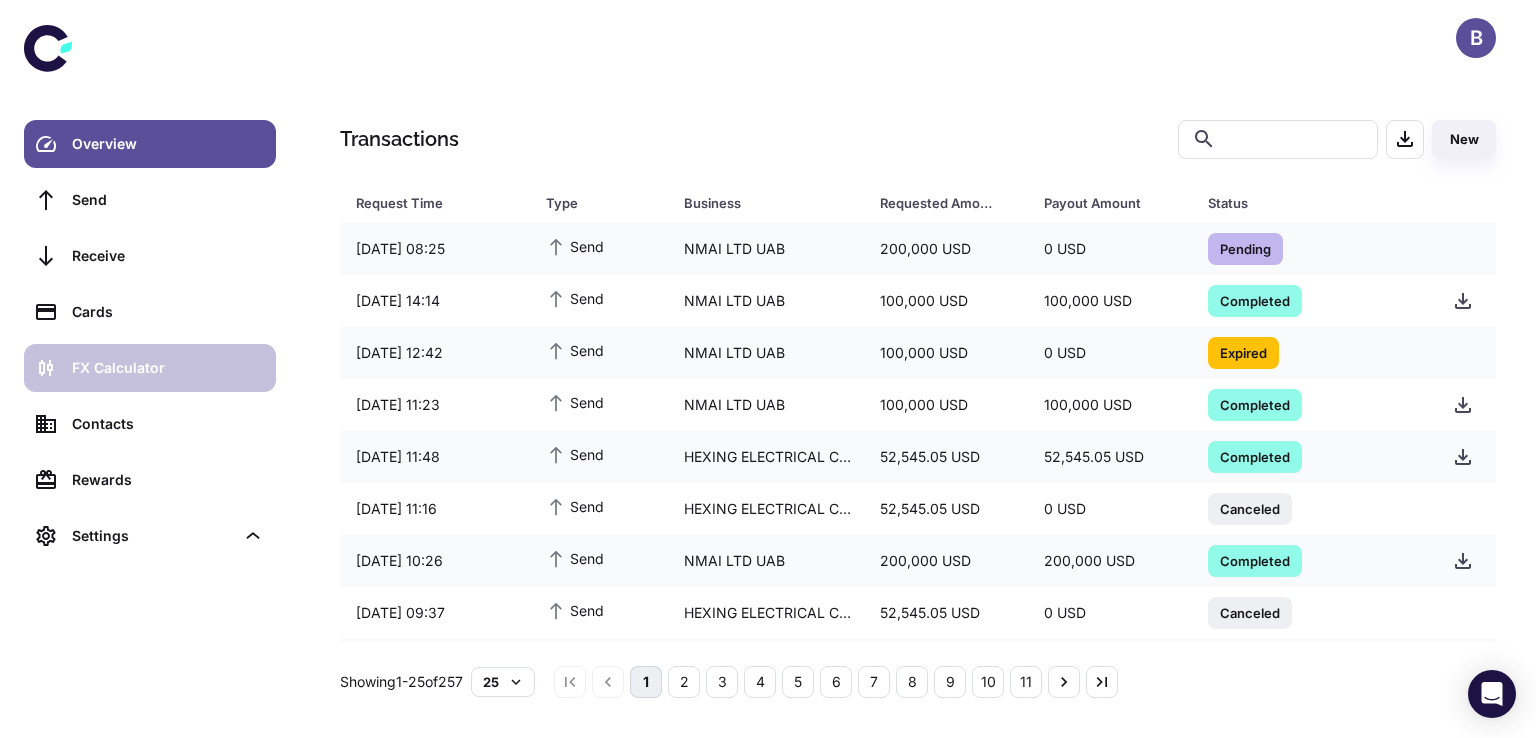 click on "FX Calculator" at bounding box center (150, 368) 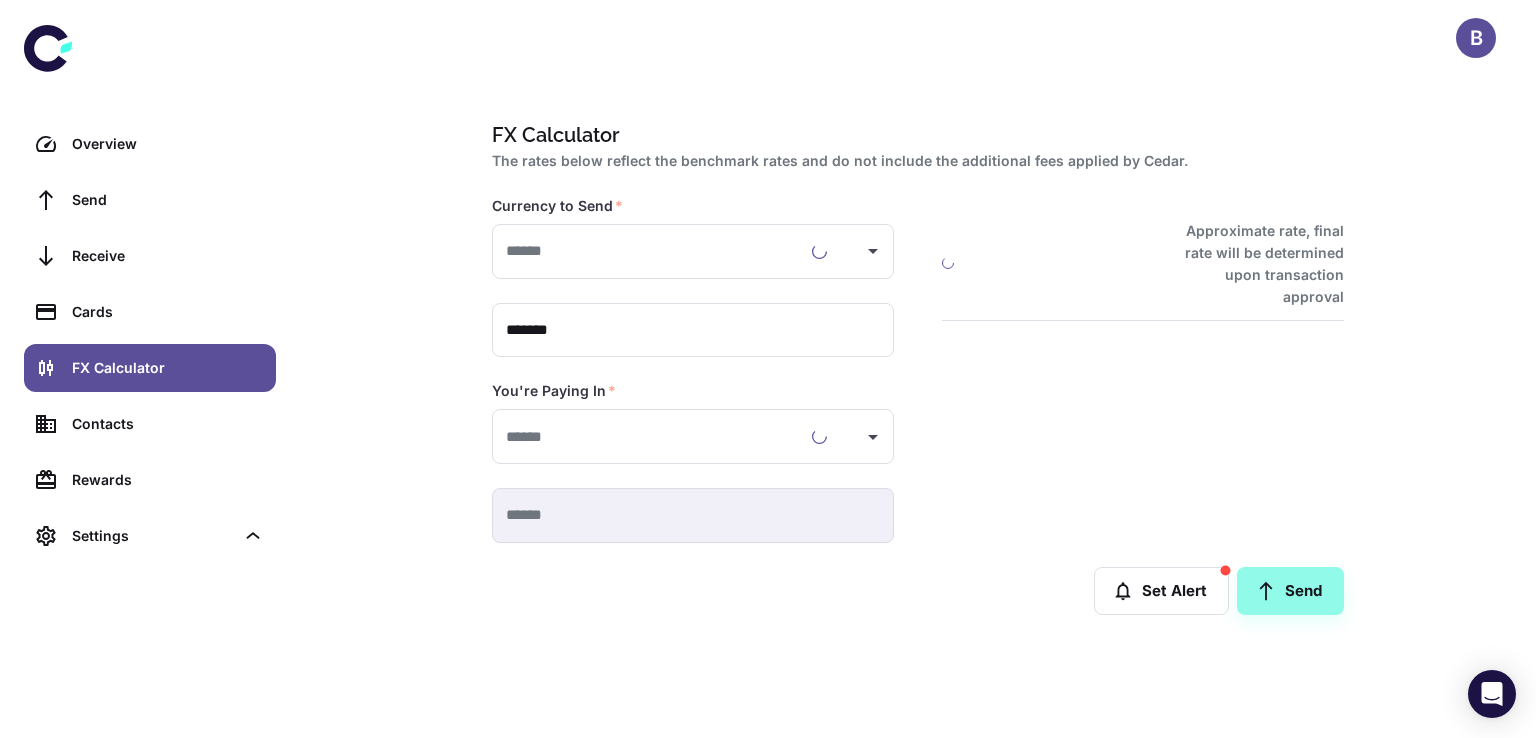 type on "**********" 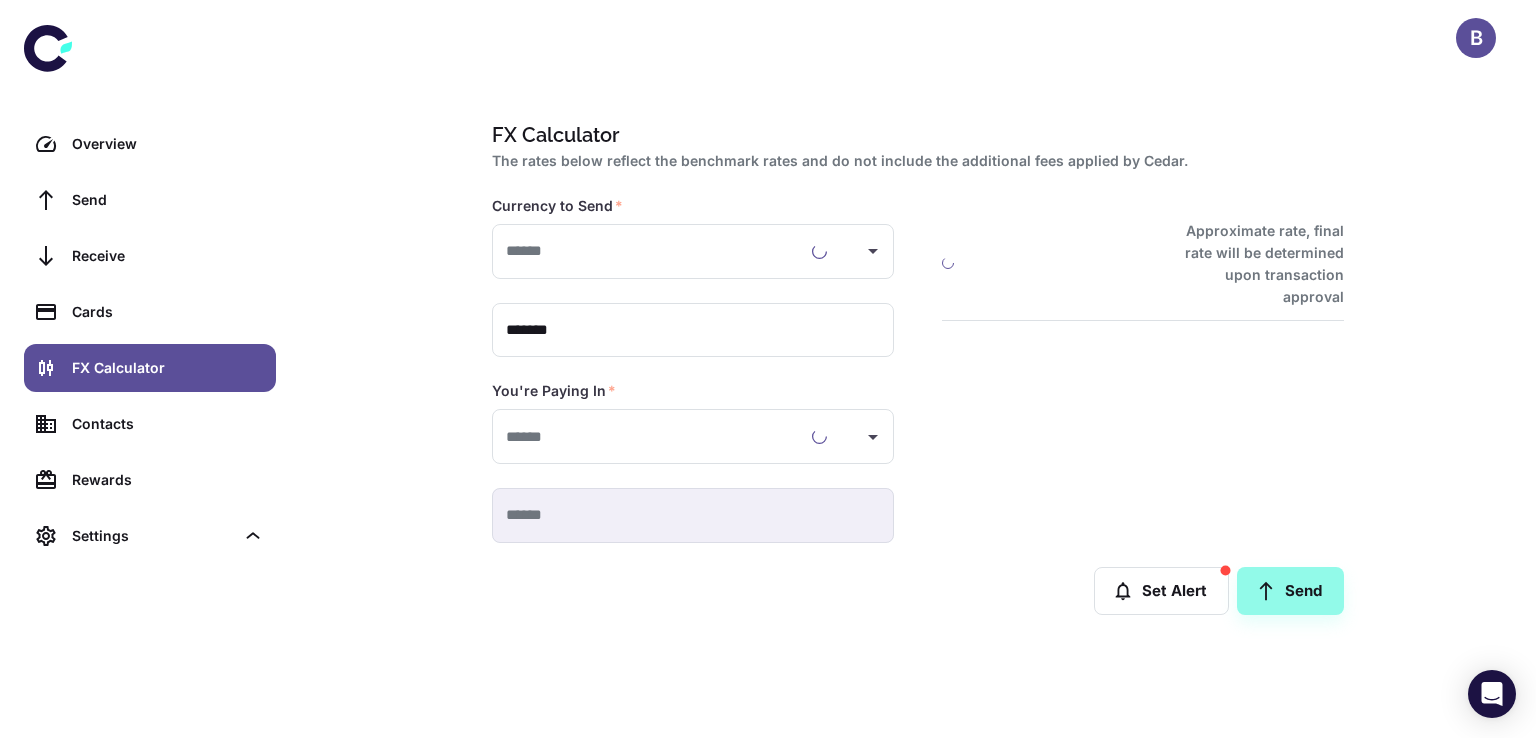 type on "**********" 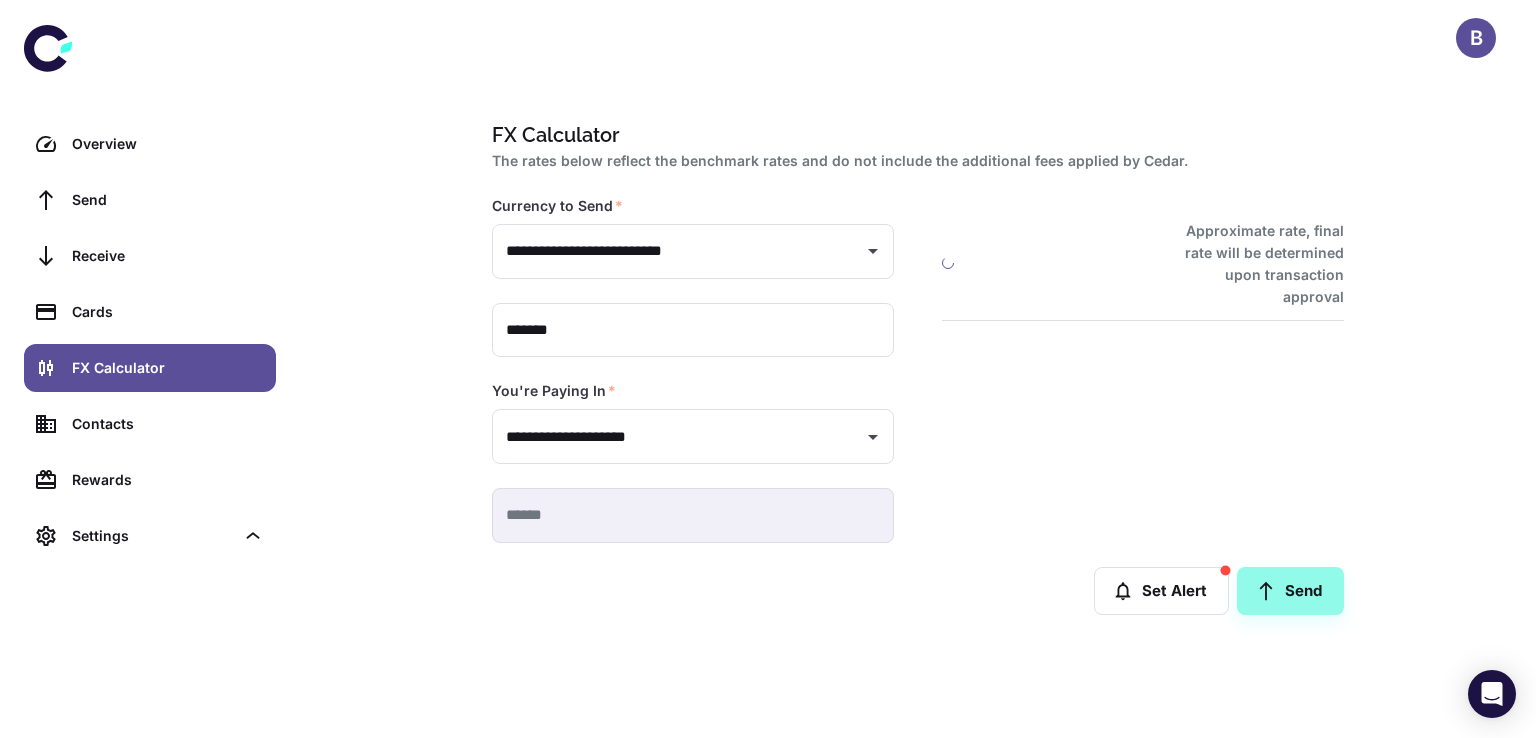 type on "**********" 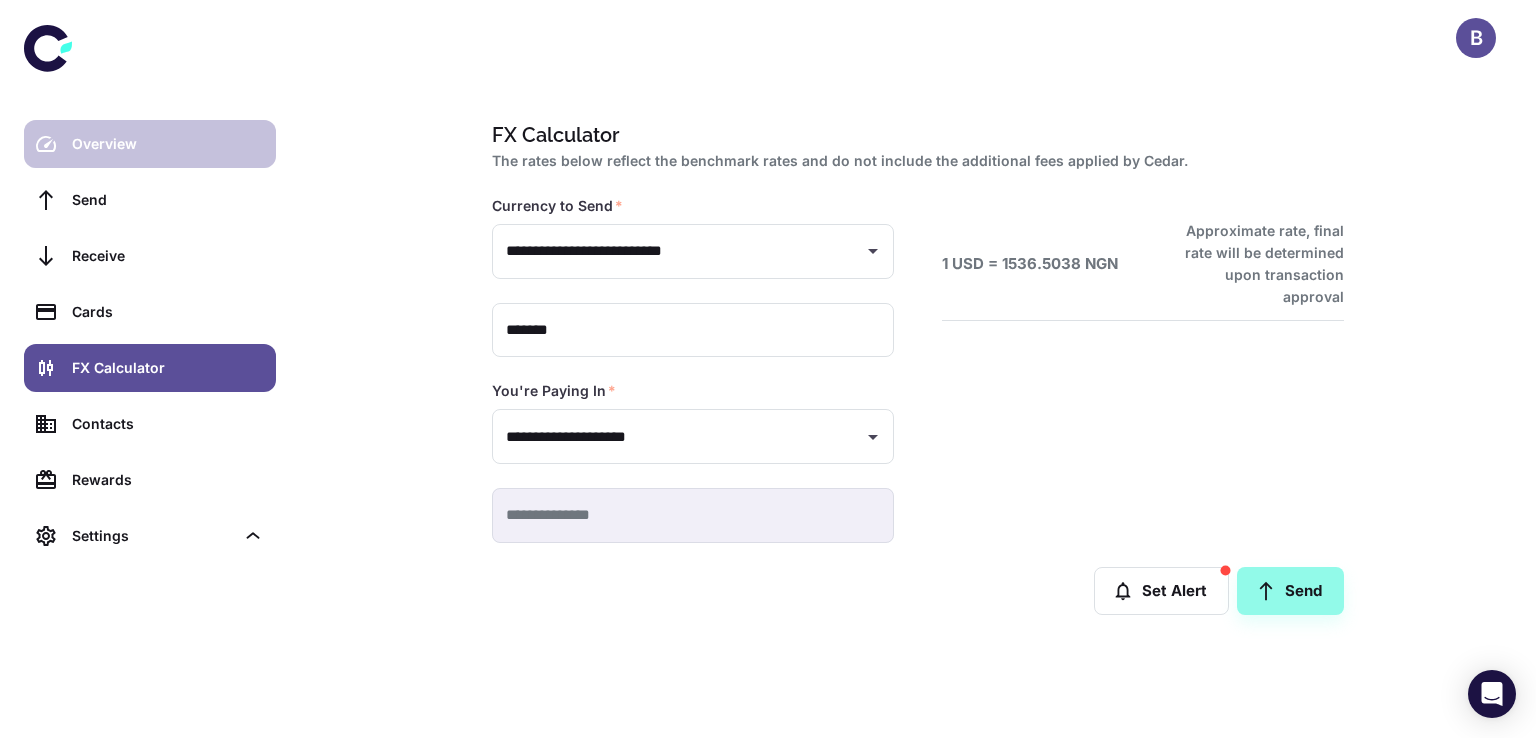 click on "Overview" at bounding box center (168, 144) 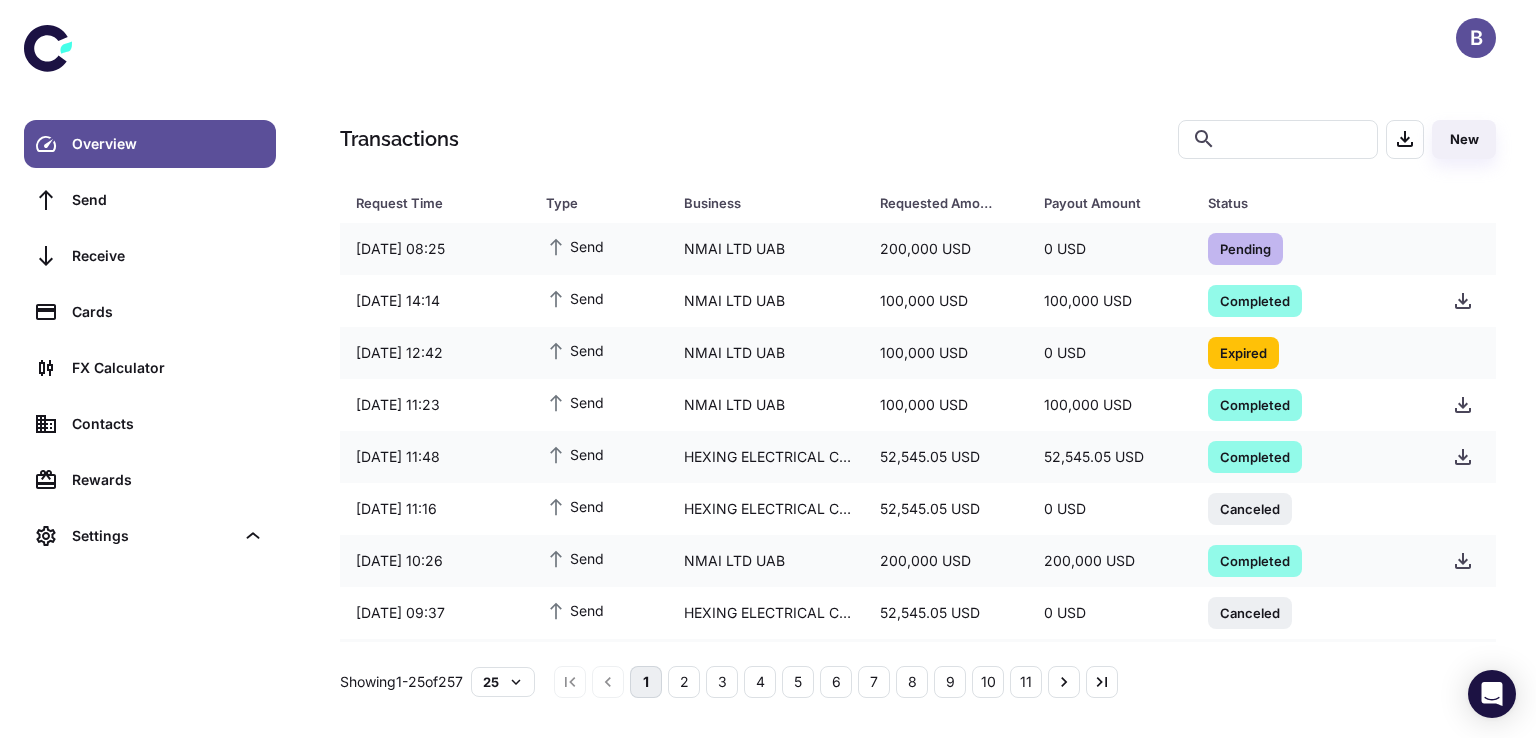 click on "B" at bounding box center [918, 38] 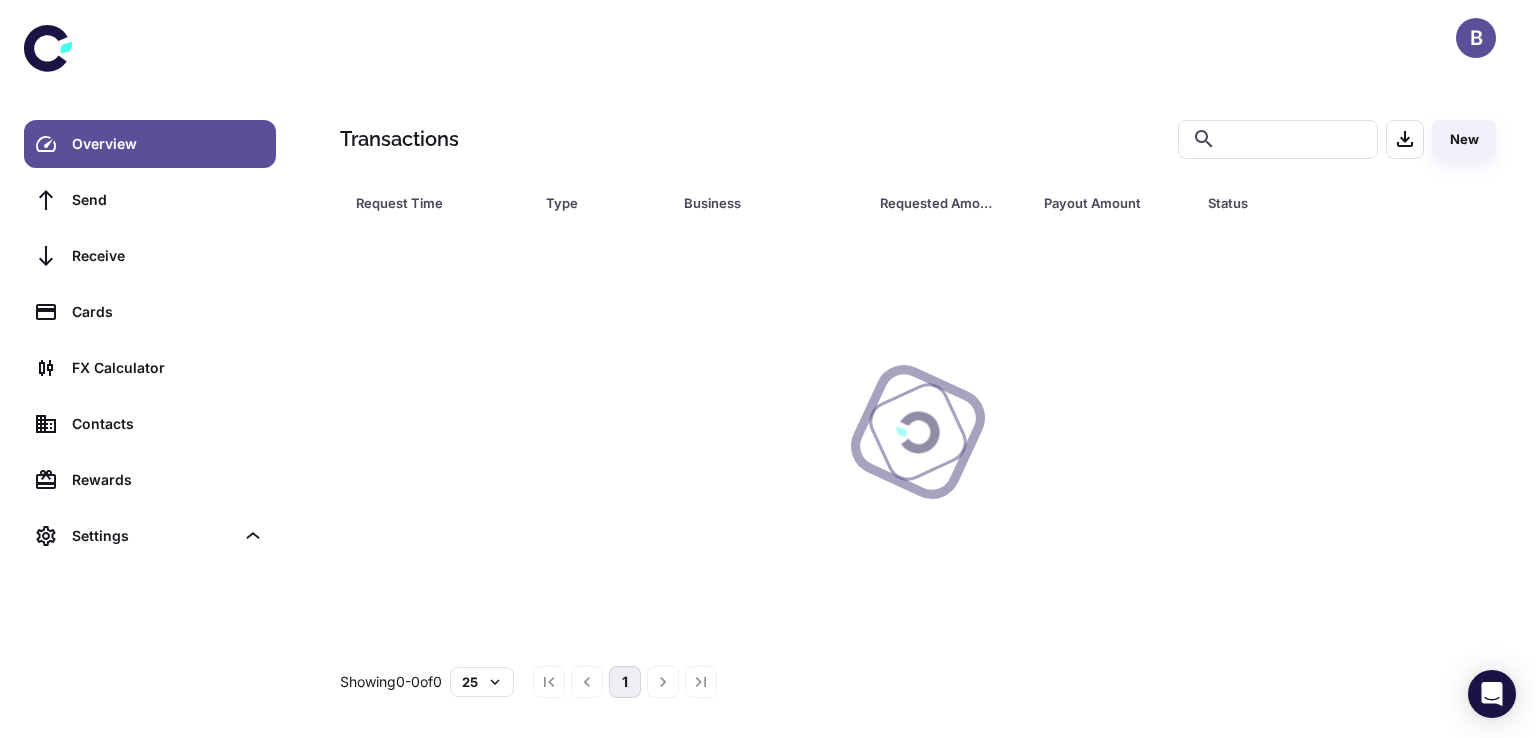 scroll, scrollTop: 0, scrollLeft: 0, axis: both 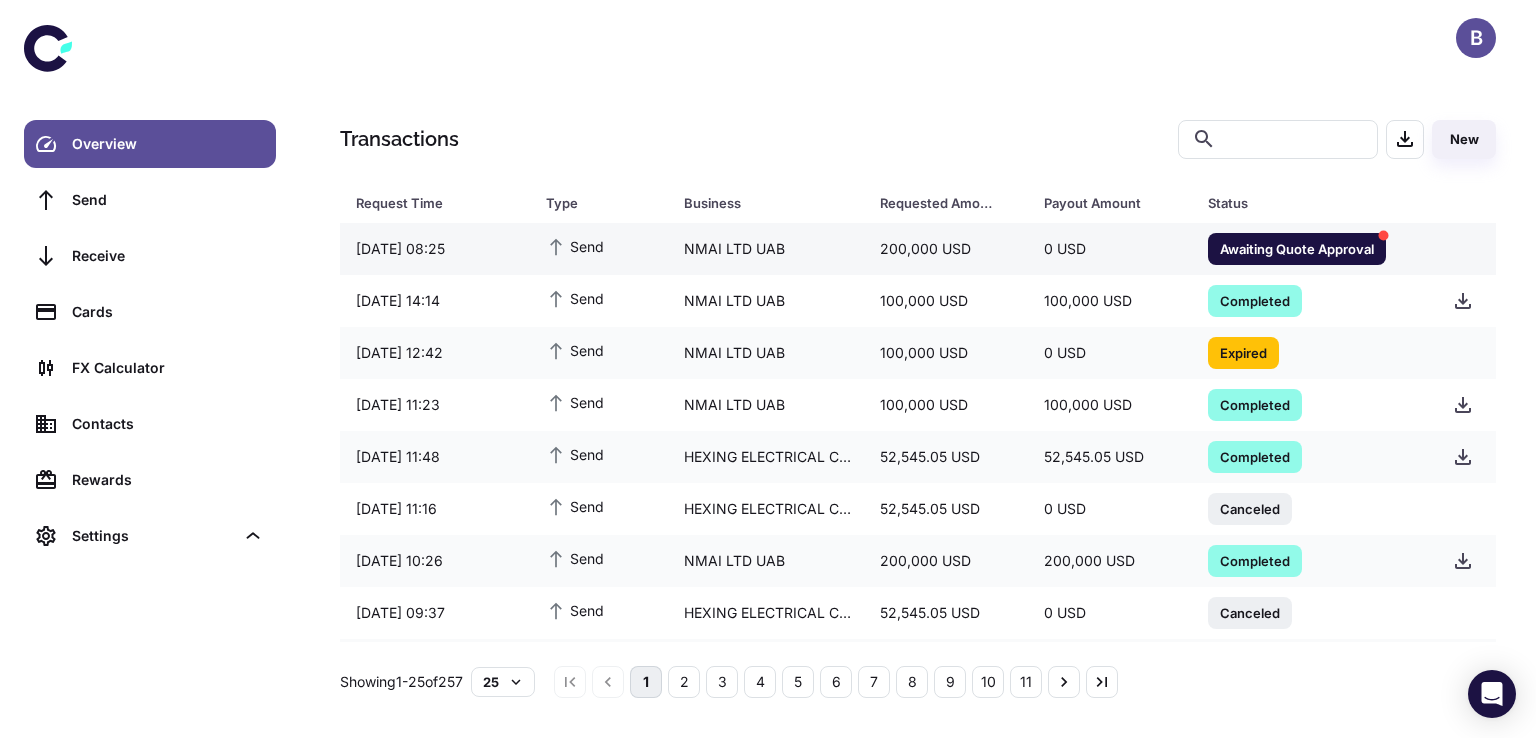 click on "Awaiting Quote Approval" at bounding box center [1297, 248] 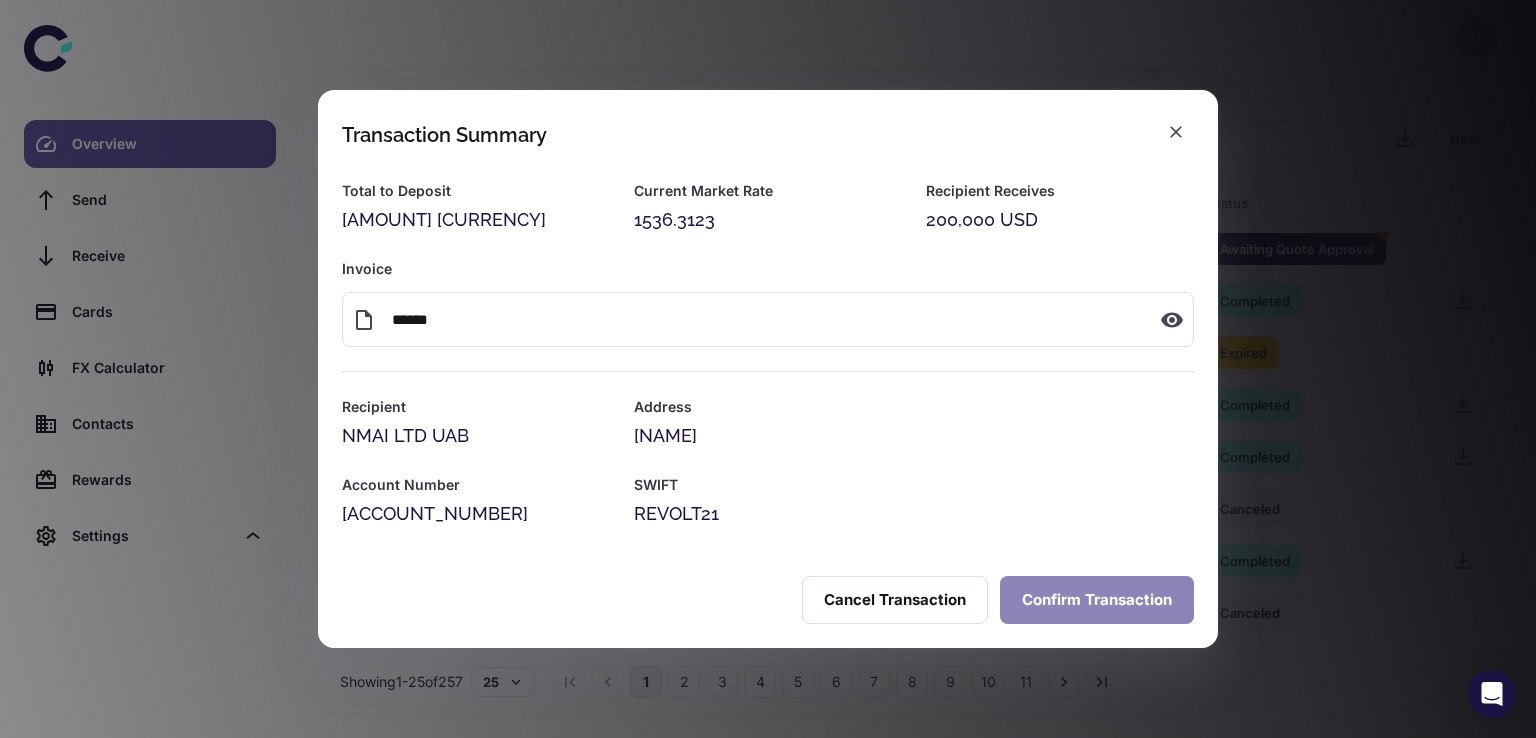 click on "Confirm Transaction" at bounding box center [1097, 600] 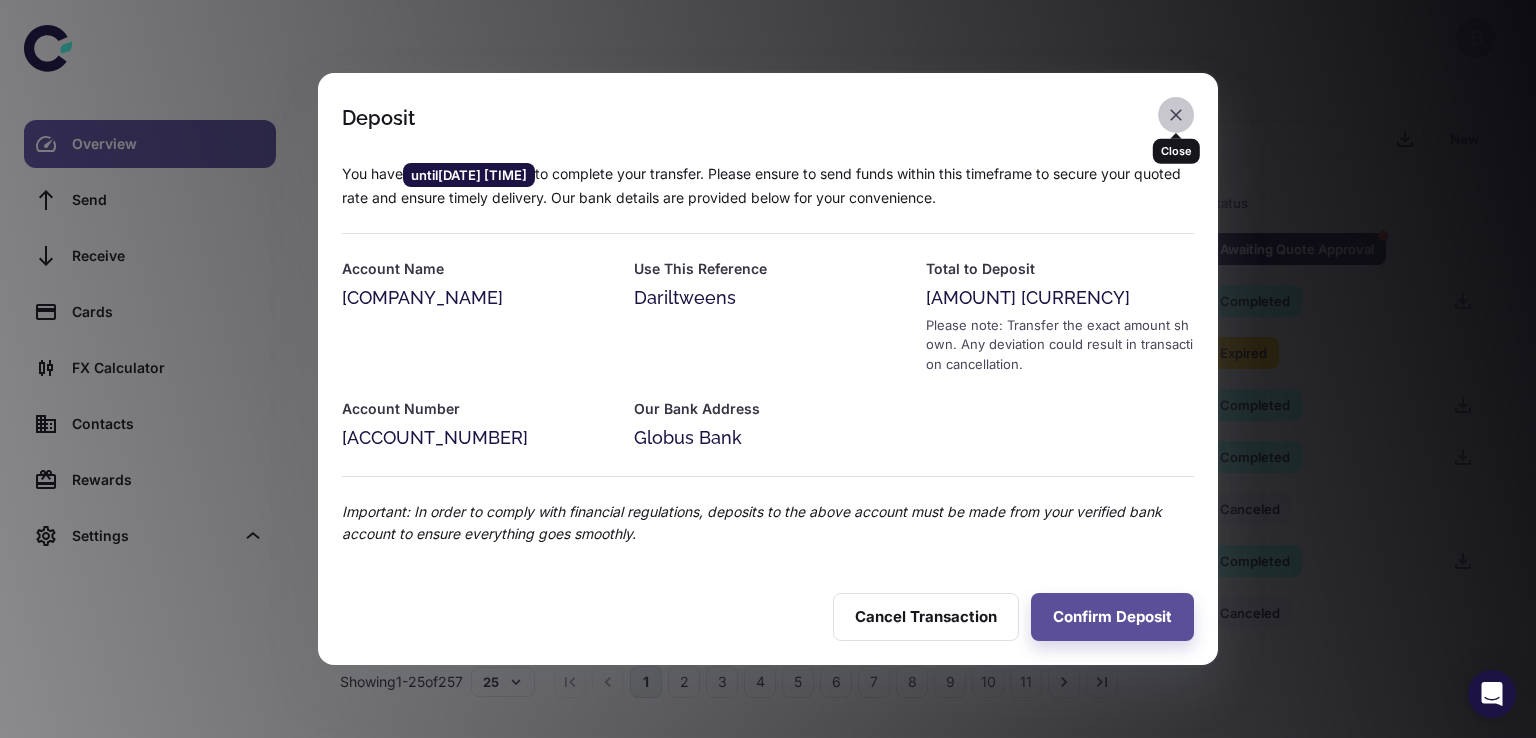 click 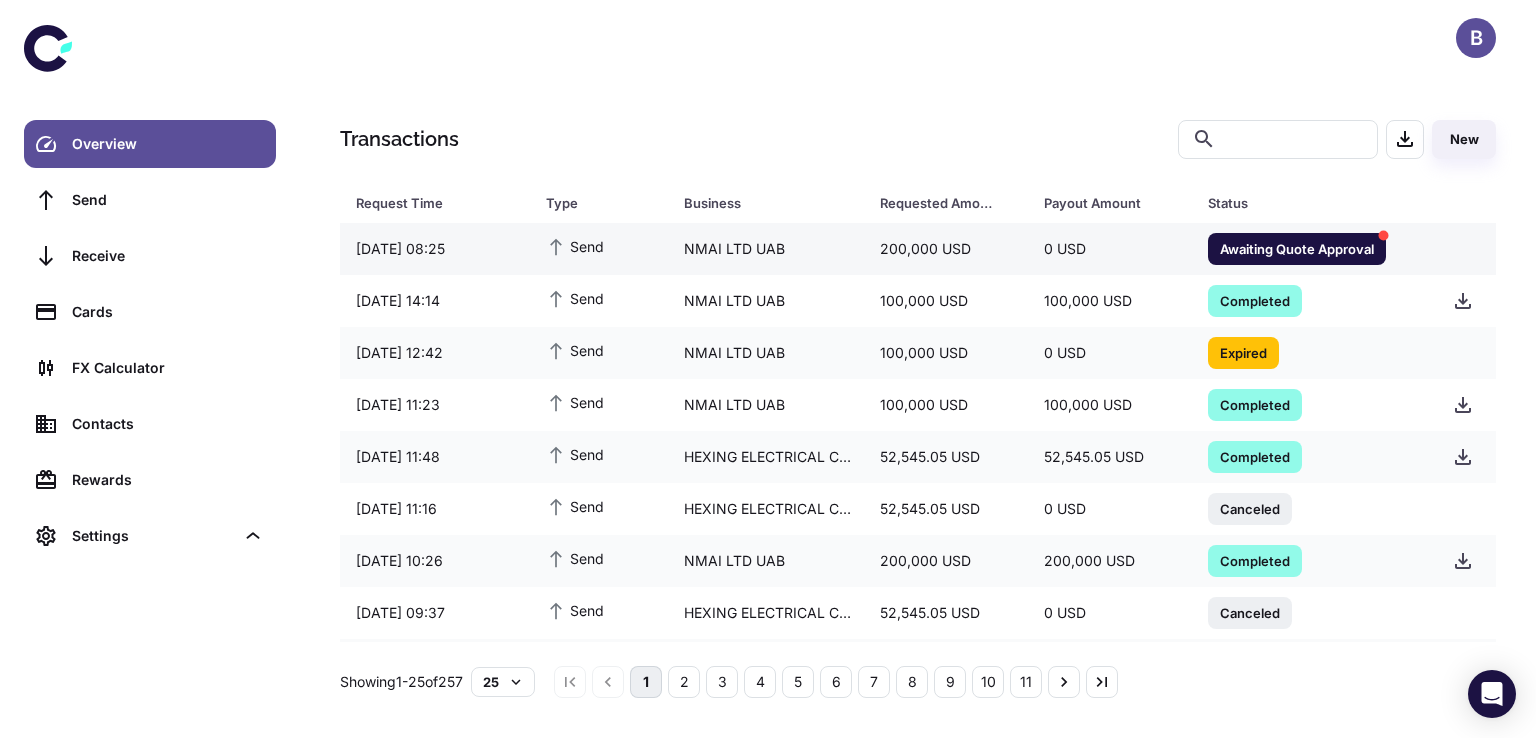click on "Awaiting Quote Approval" at bounding box center (1297, 248) 